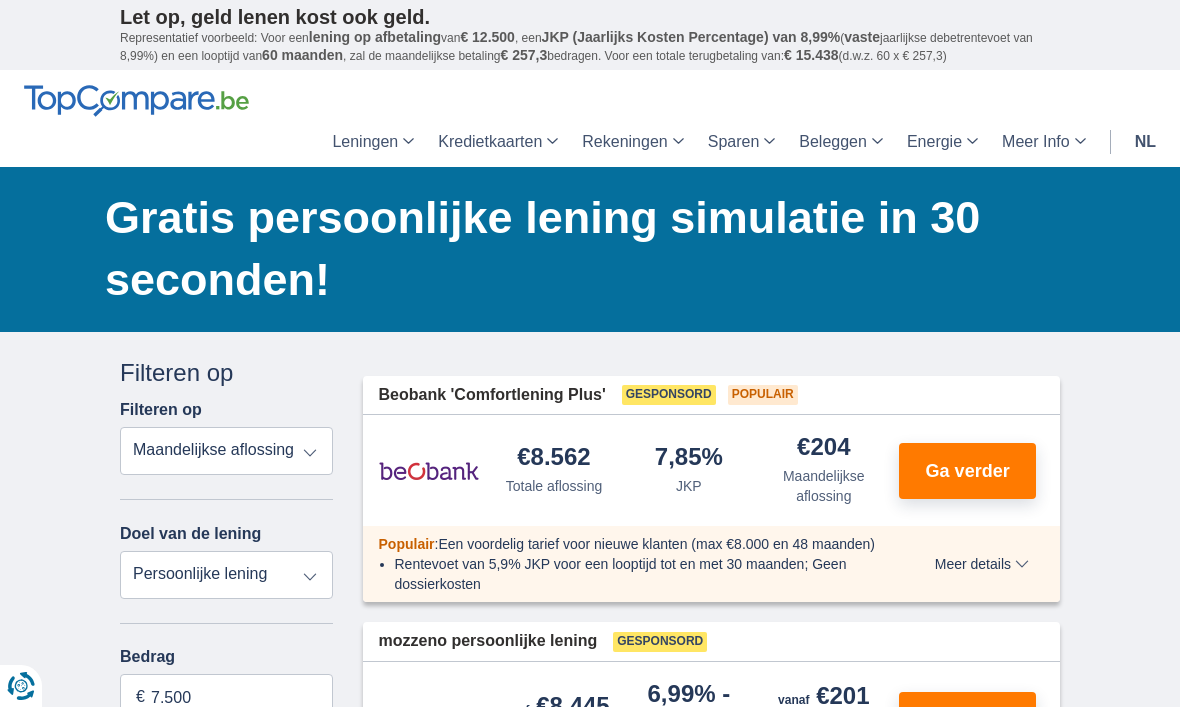 scroll, scrollTop: 0, scrollLeft: 0, axis: both 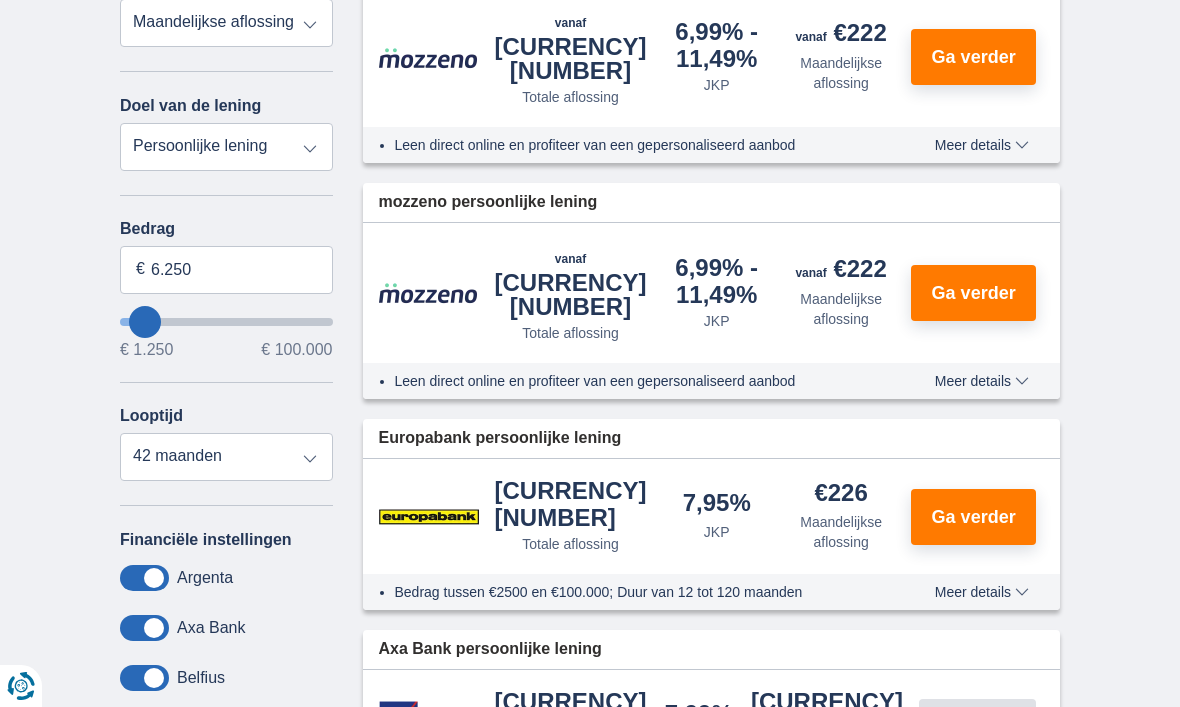 type on "5250" 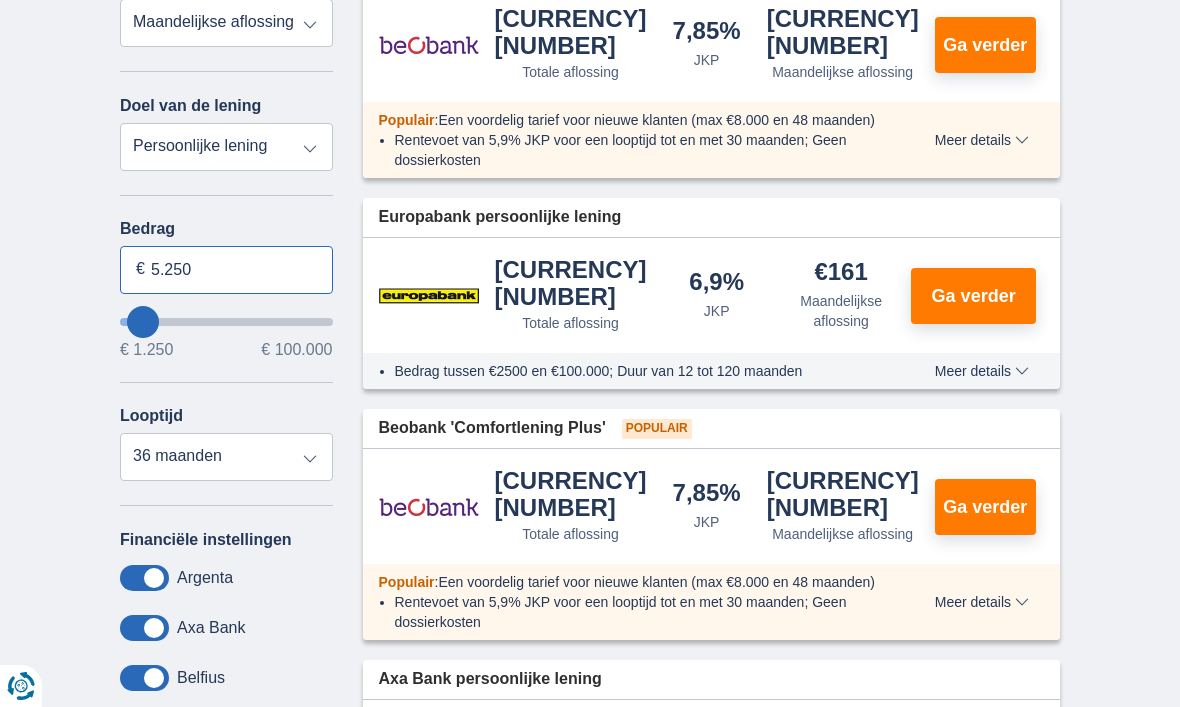 click on "5.250" at bounding box center [226, 270] 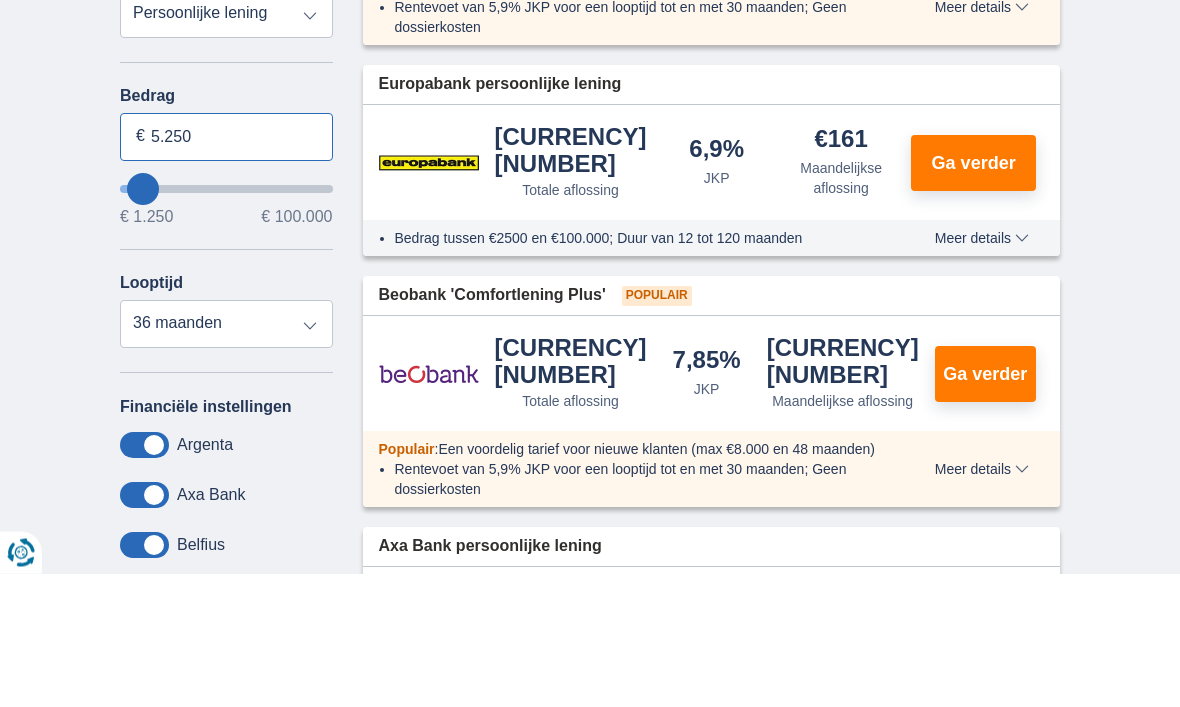 type on "[DECIMAL]" 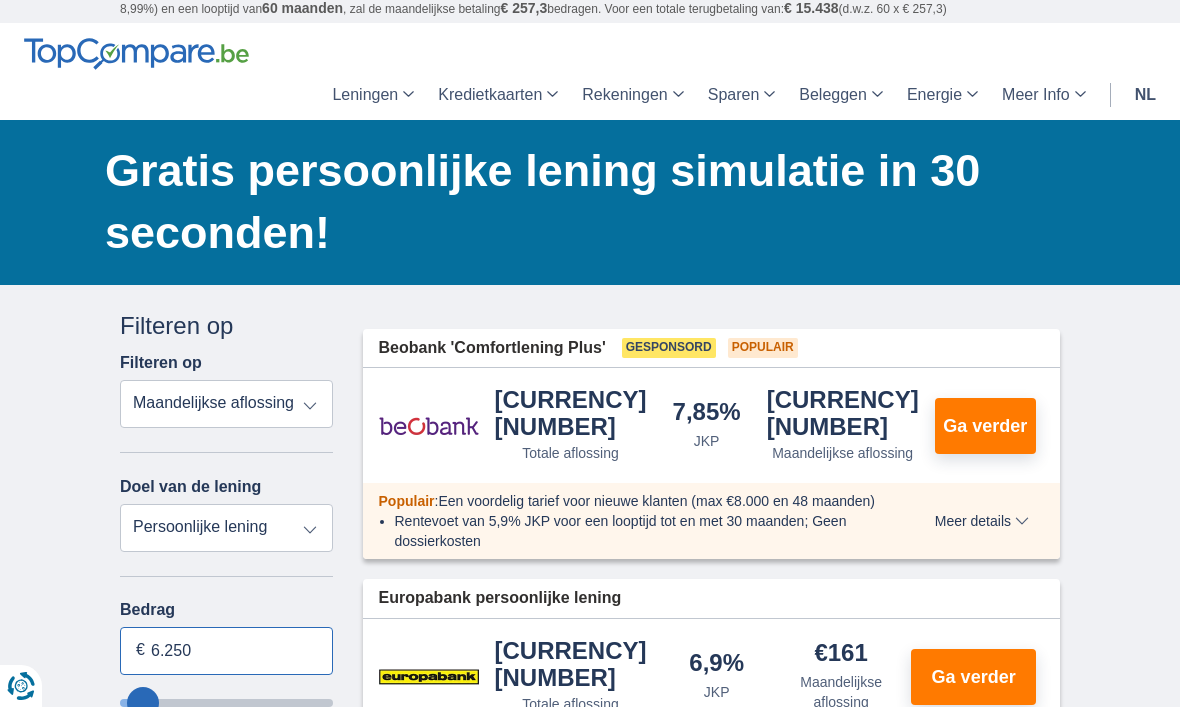 scroll, scrollTop: 0, scrollLeft: 0, axis: both 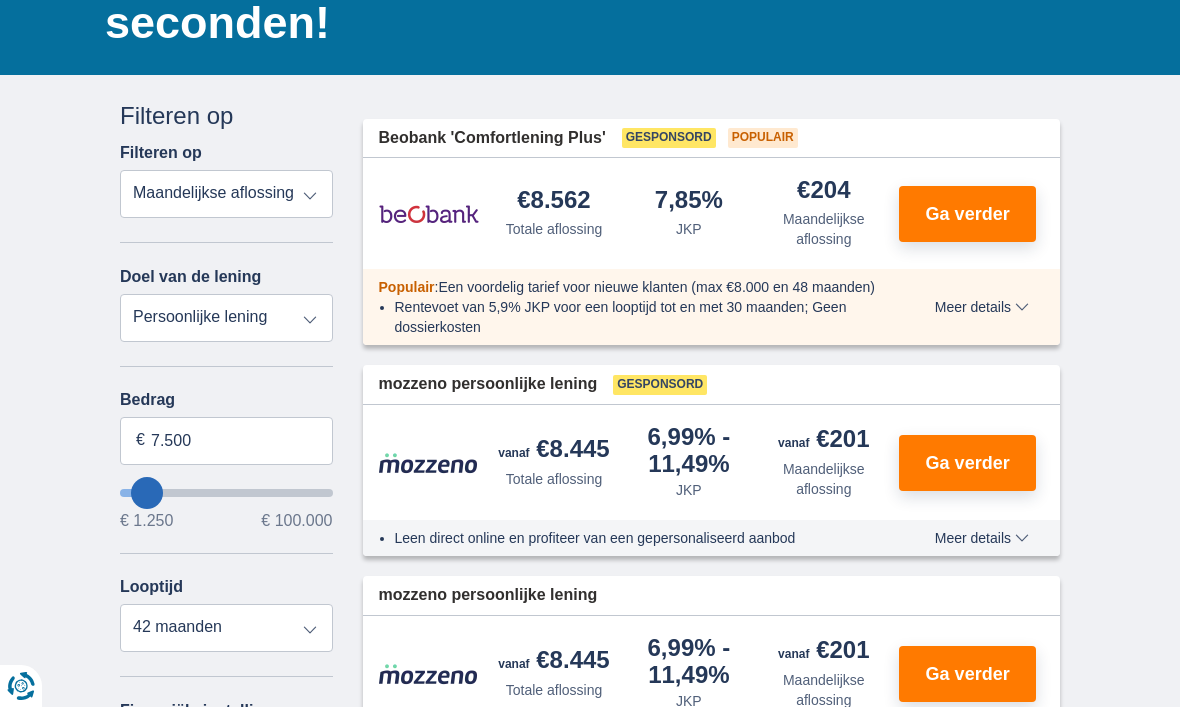 click on "Ga verder" at bounding box center (968, 214) 